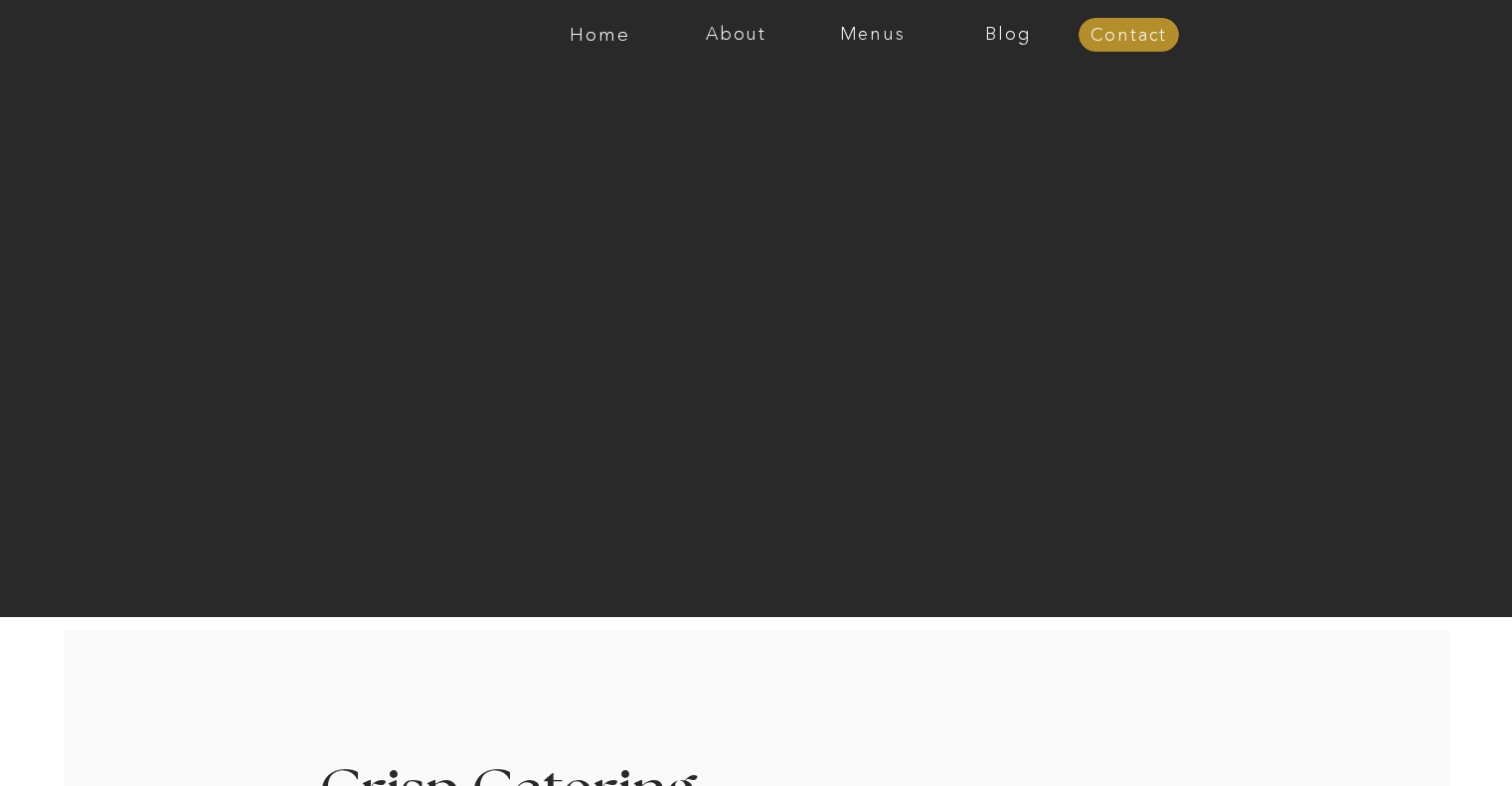 scroll, scrollTop: 0, scrollLeft: 0, axis: both 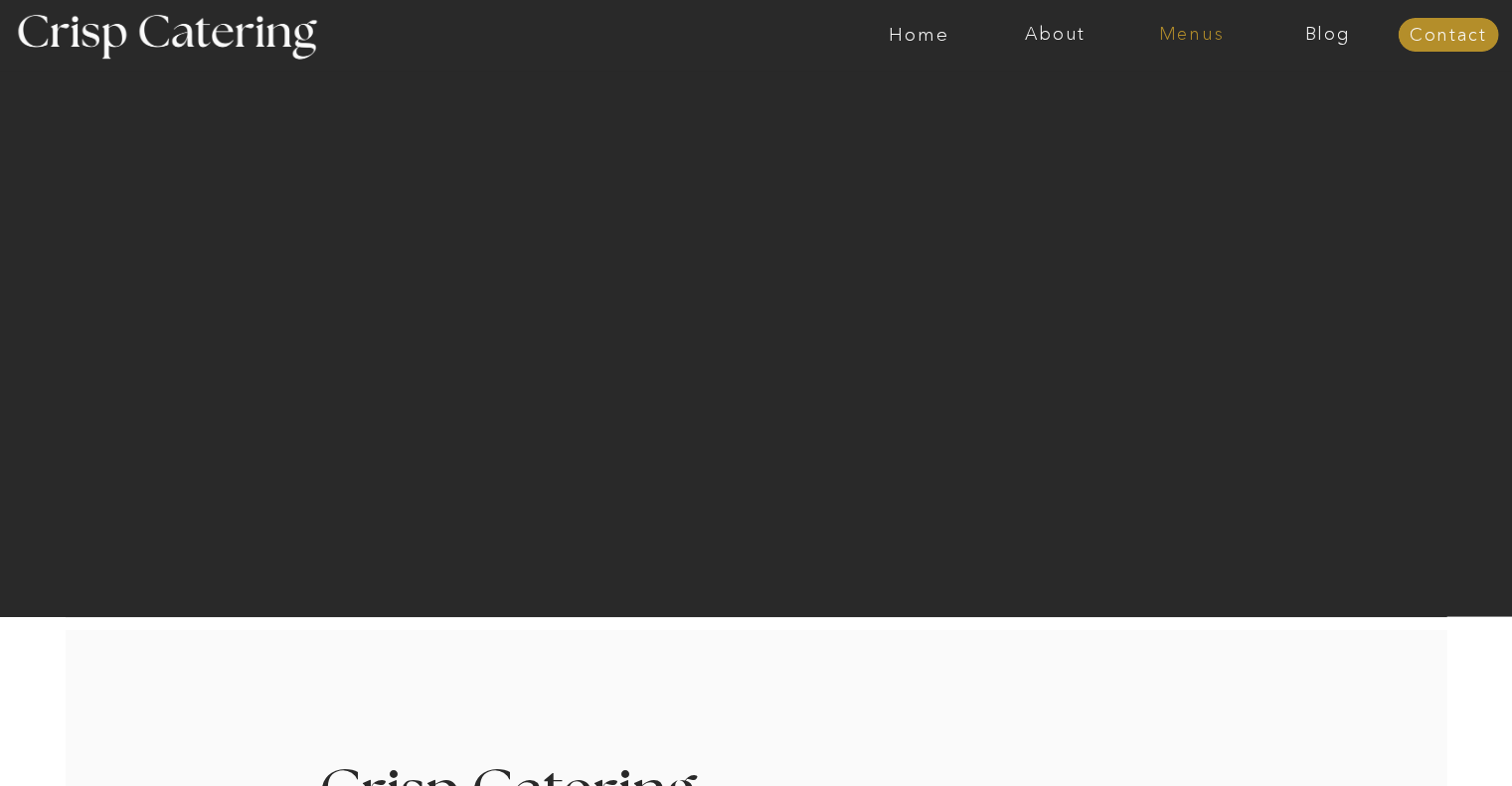 click on "Menus" at bounding box center [1191, 35] 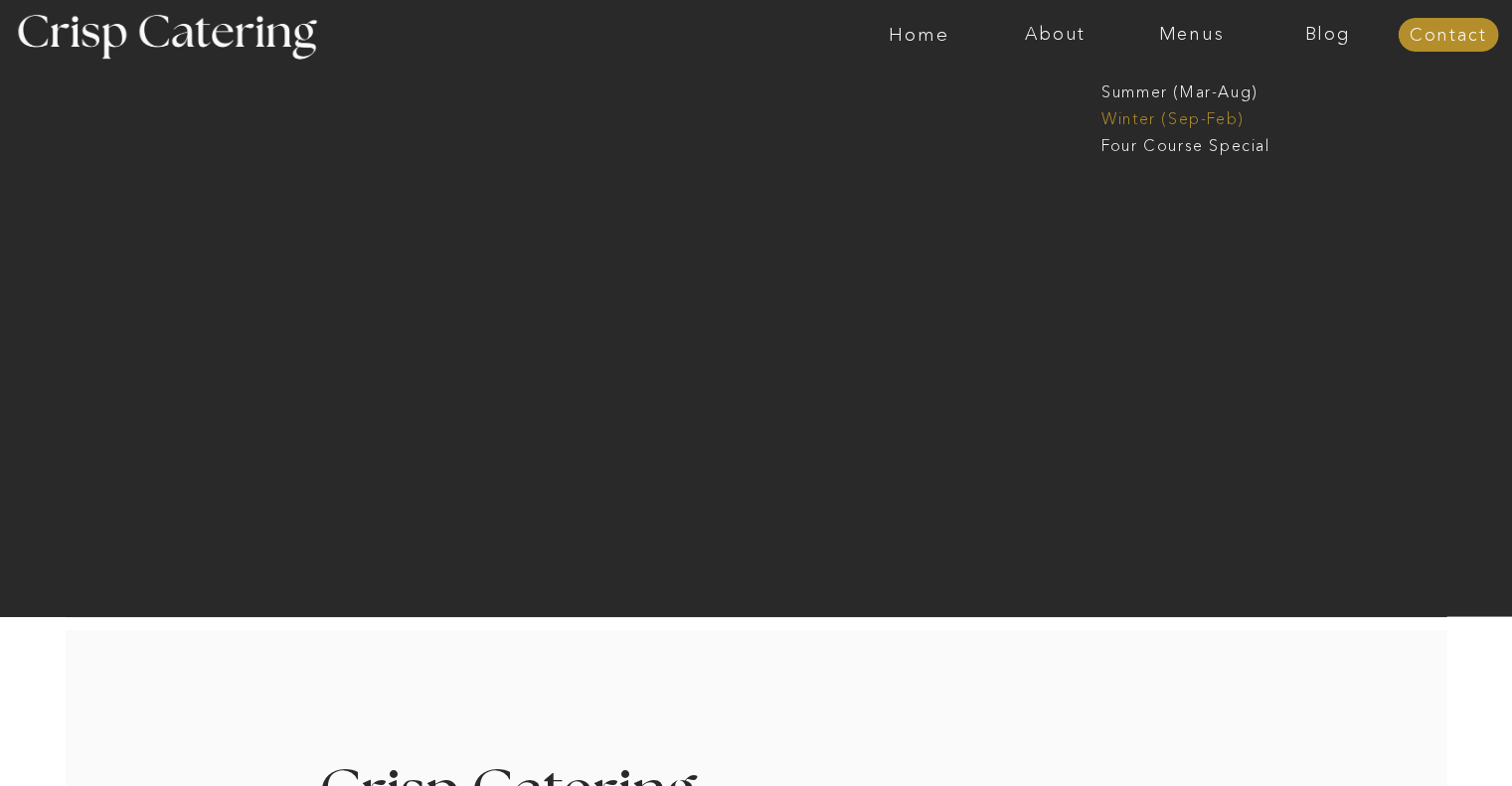 click on "Winter (Sep-Feb)" at bounding box center [1183, 116] 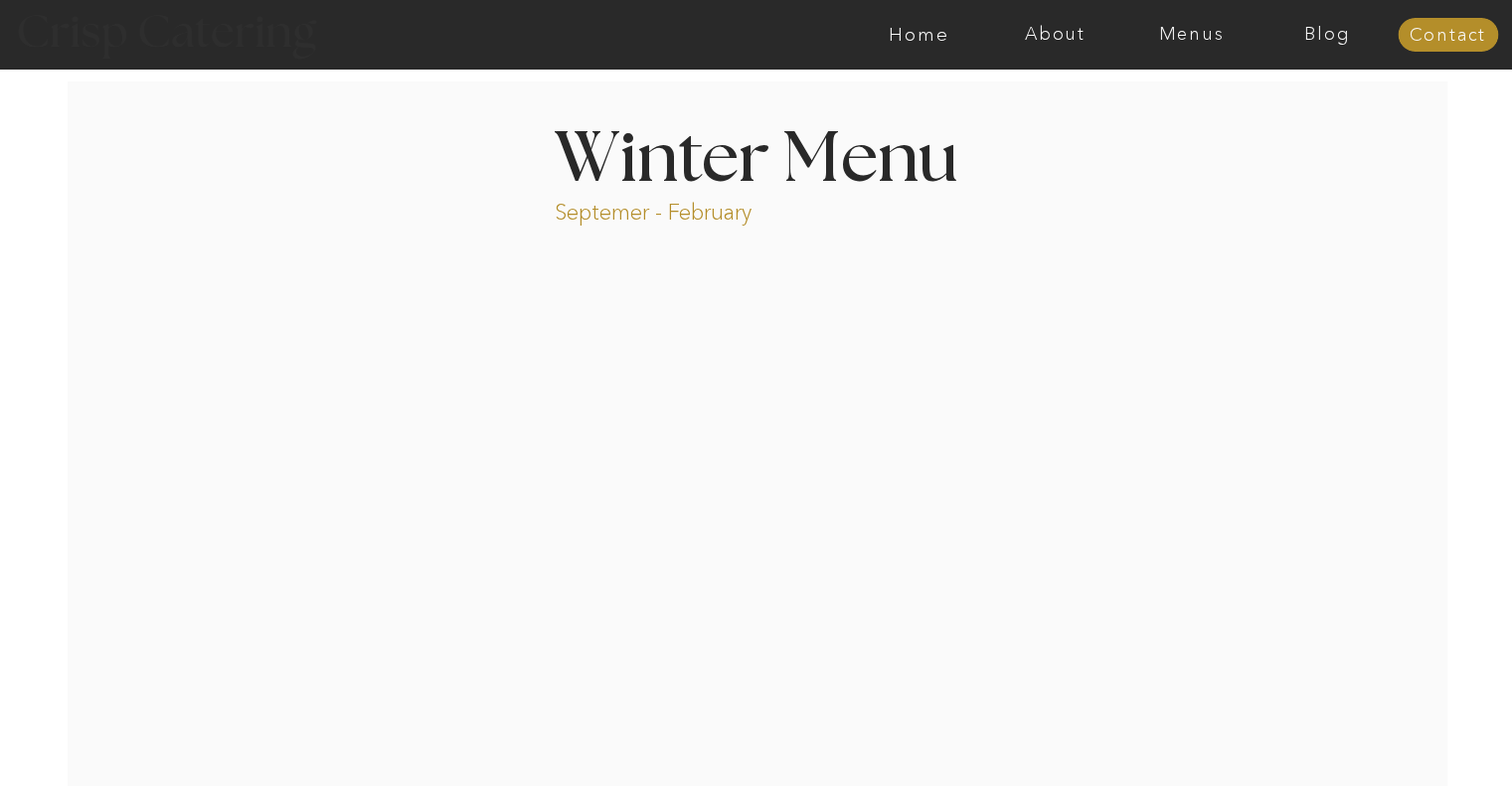 scroll, scrollTop: 0, scrollLeft: 0, axis: both 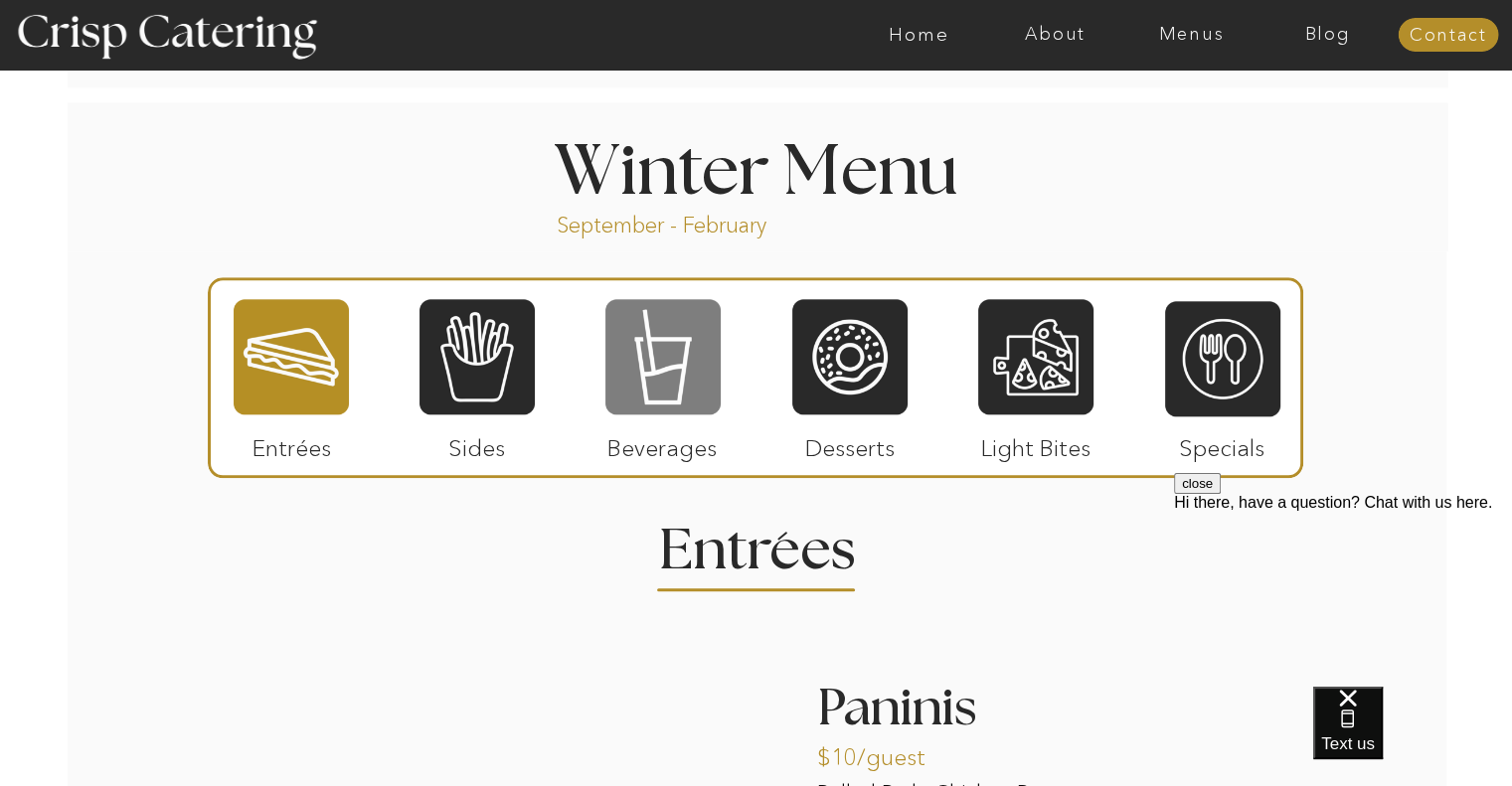 click at bounding box center [663, 357] 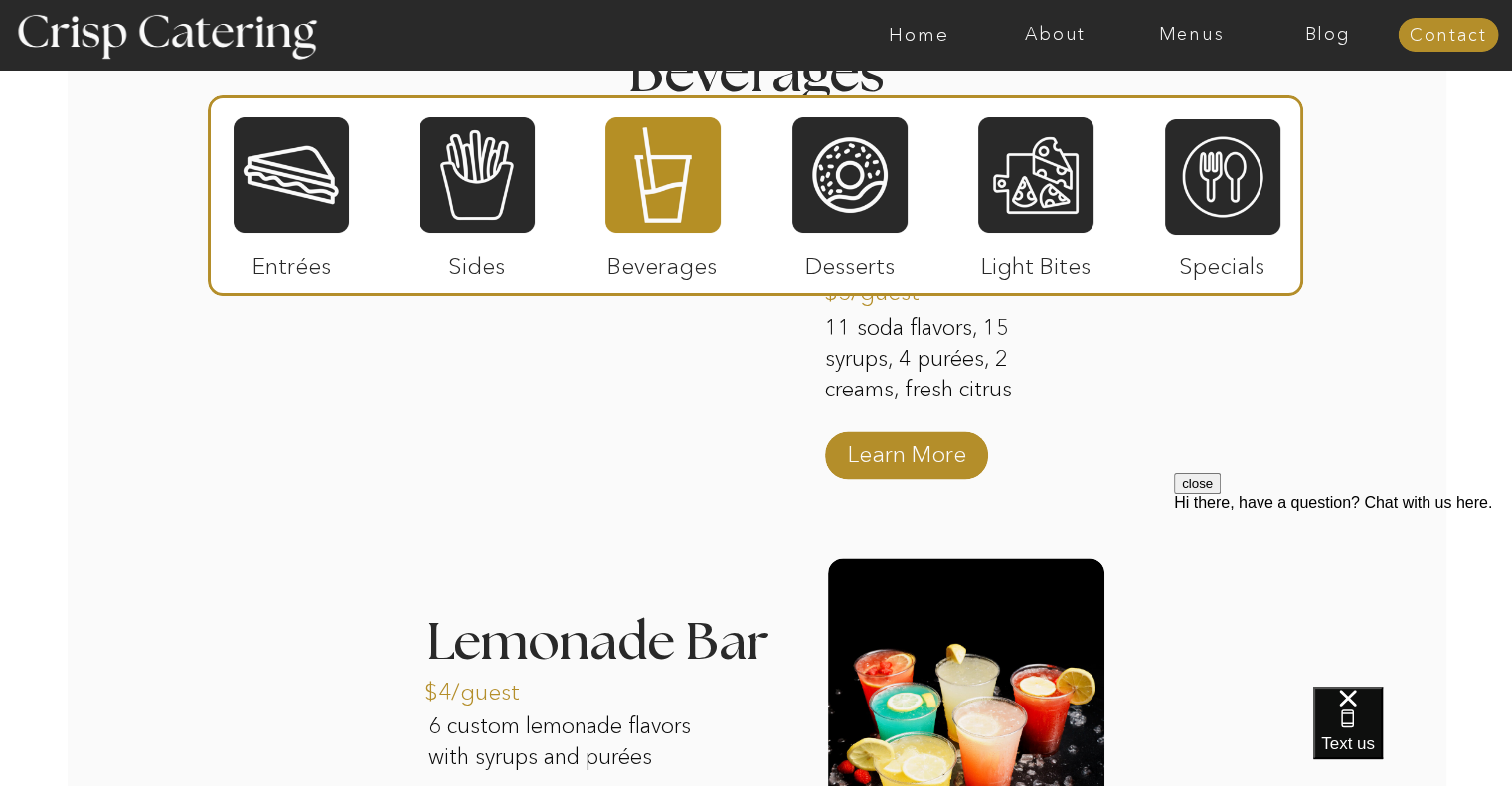 scroll, scrollTop: 2603, scrollLeft: 0, axis: vertical 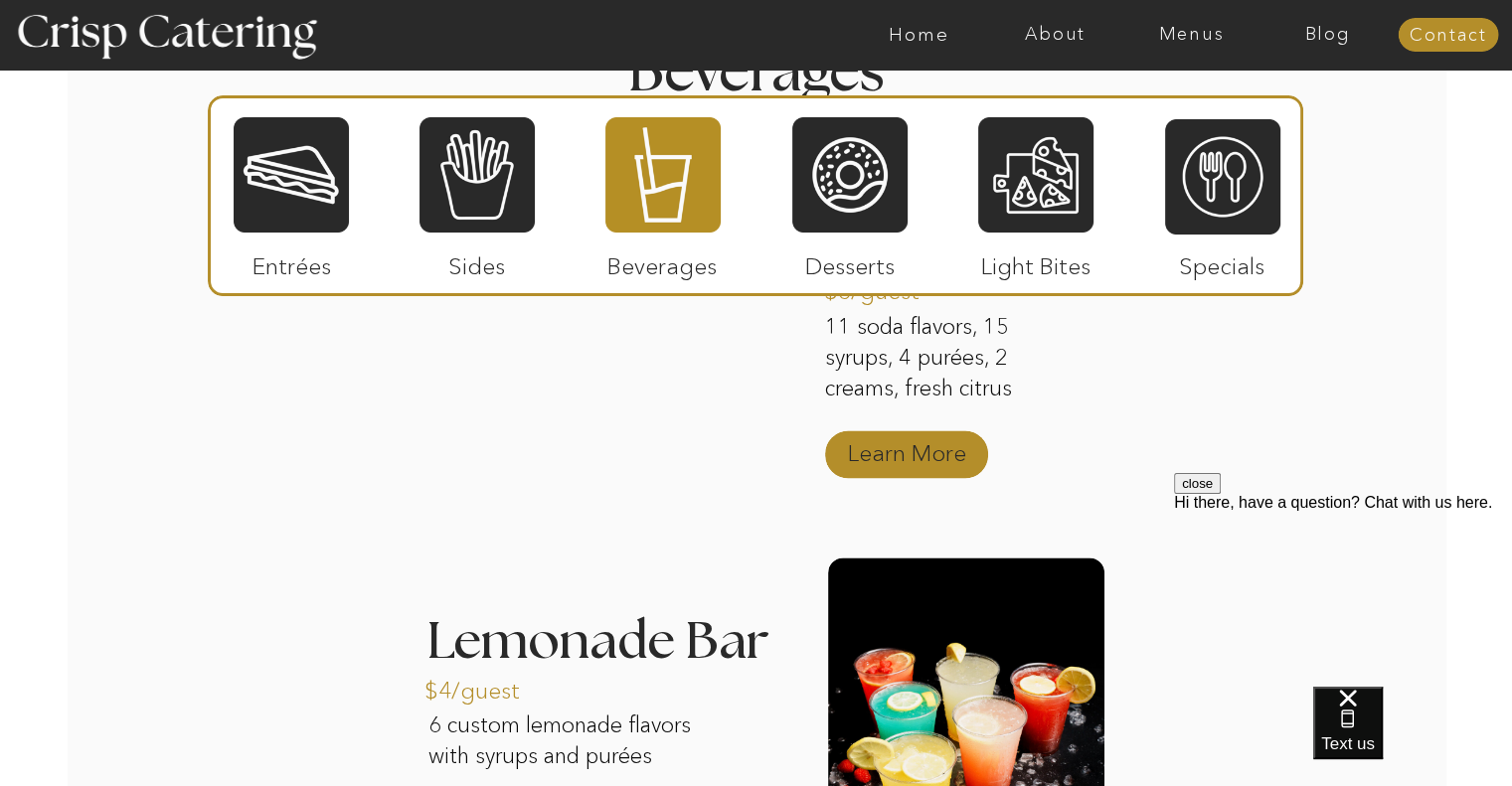 click on "Learn More" at bounding box center [907, 448] 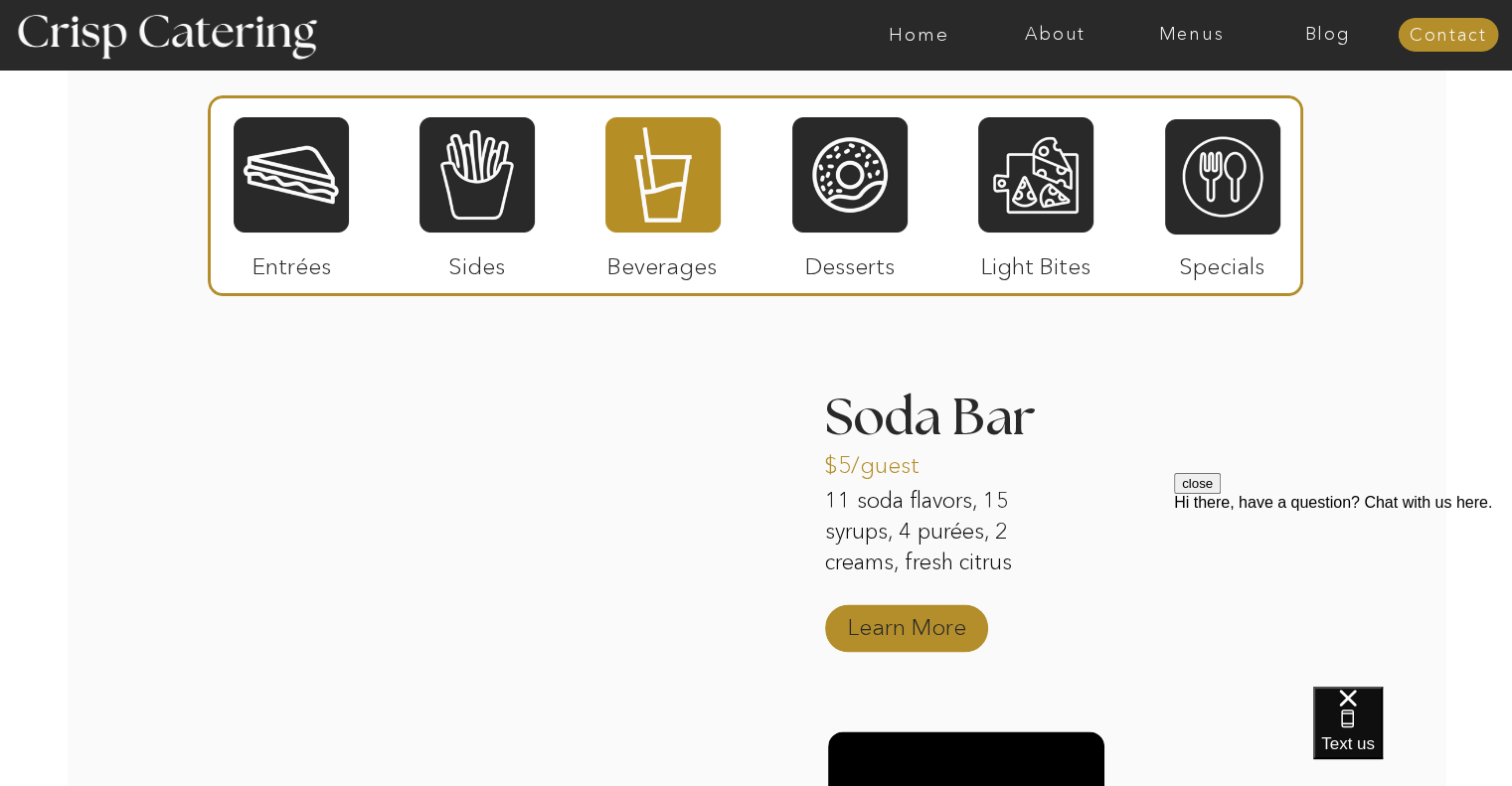 scroll, scrollTop: 2529, scrollLeft: 0, axis: vertical 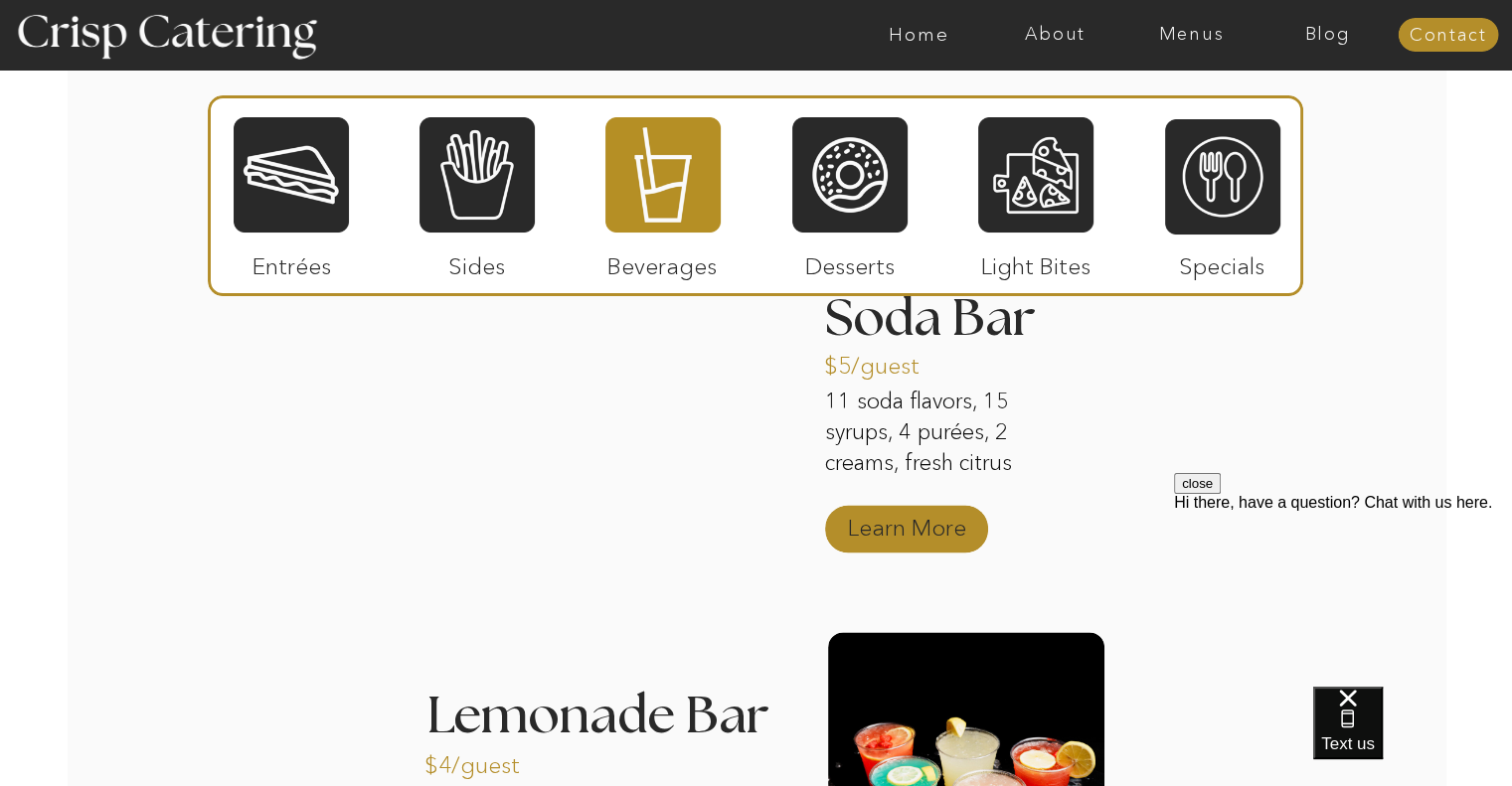 click on "Learn More" at bounding box center (907, 523) 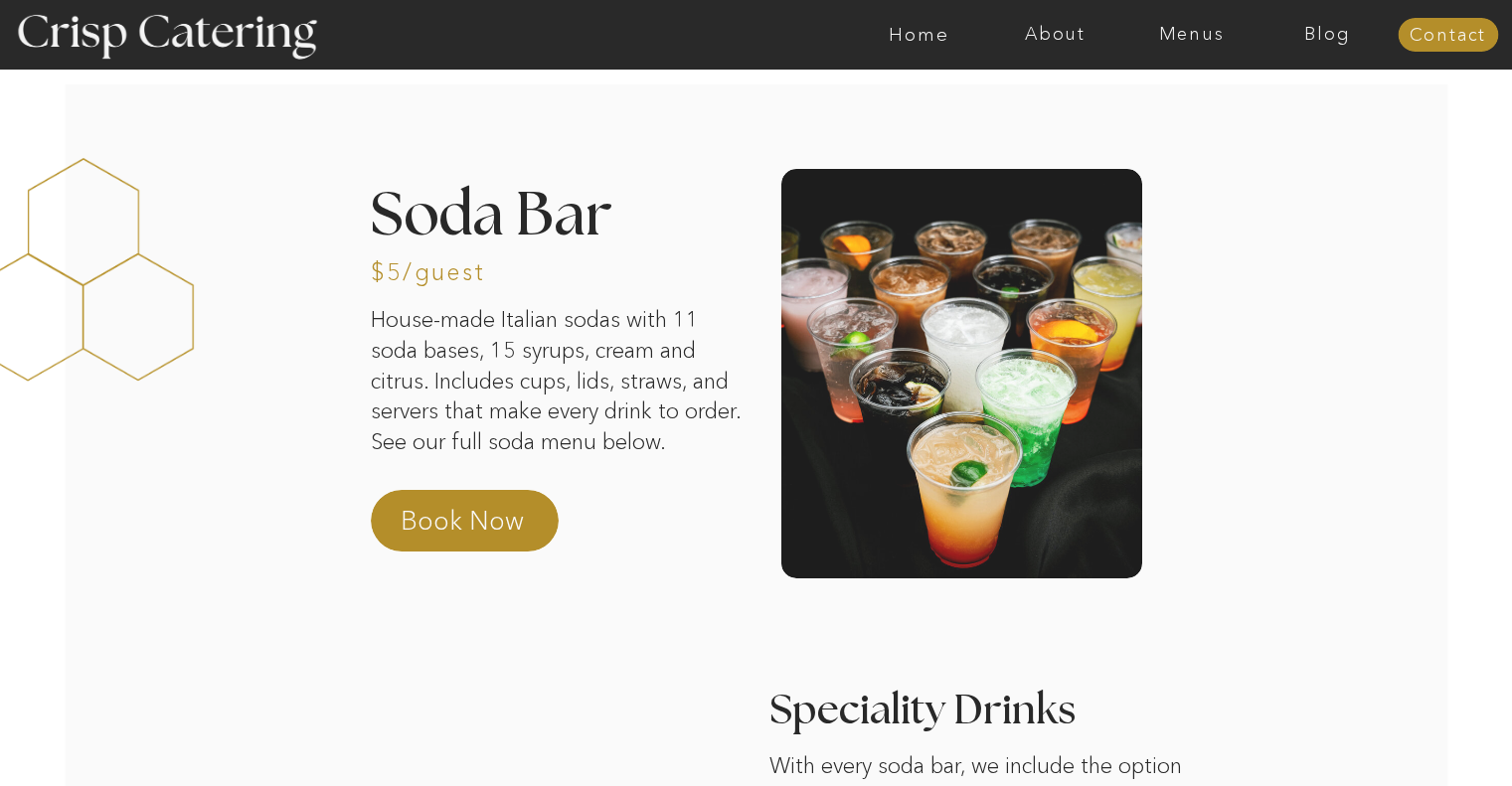 scroll, scrollTop: 0, scrollLeft: 0, axis: both 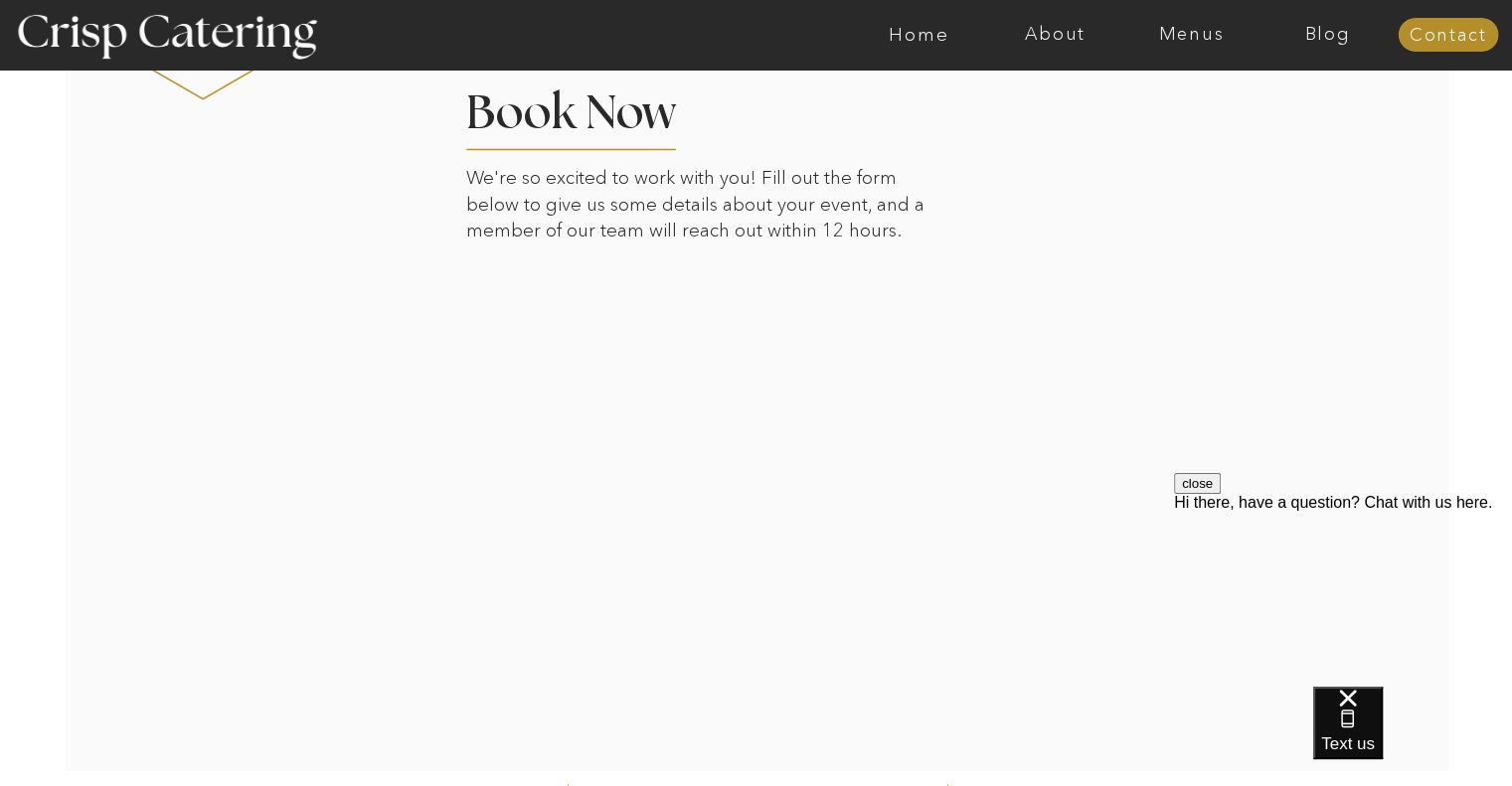 click on "close" at bounding box center (1197, 483) 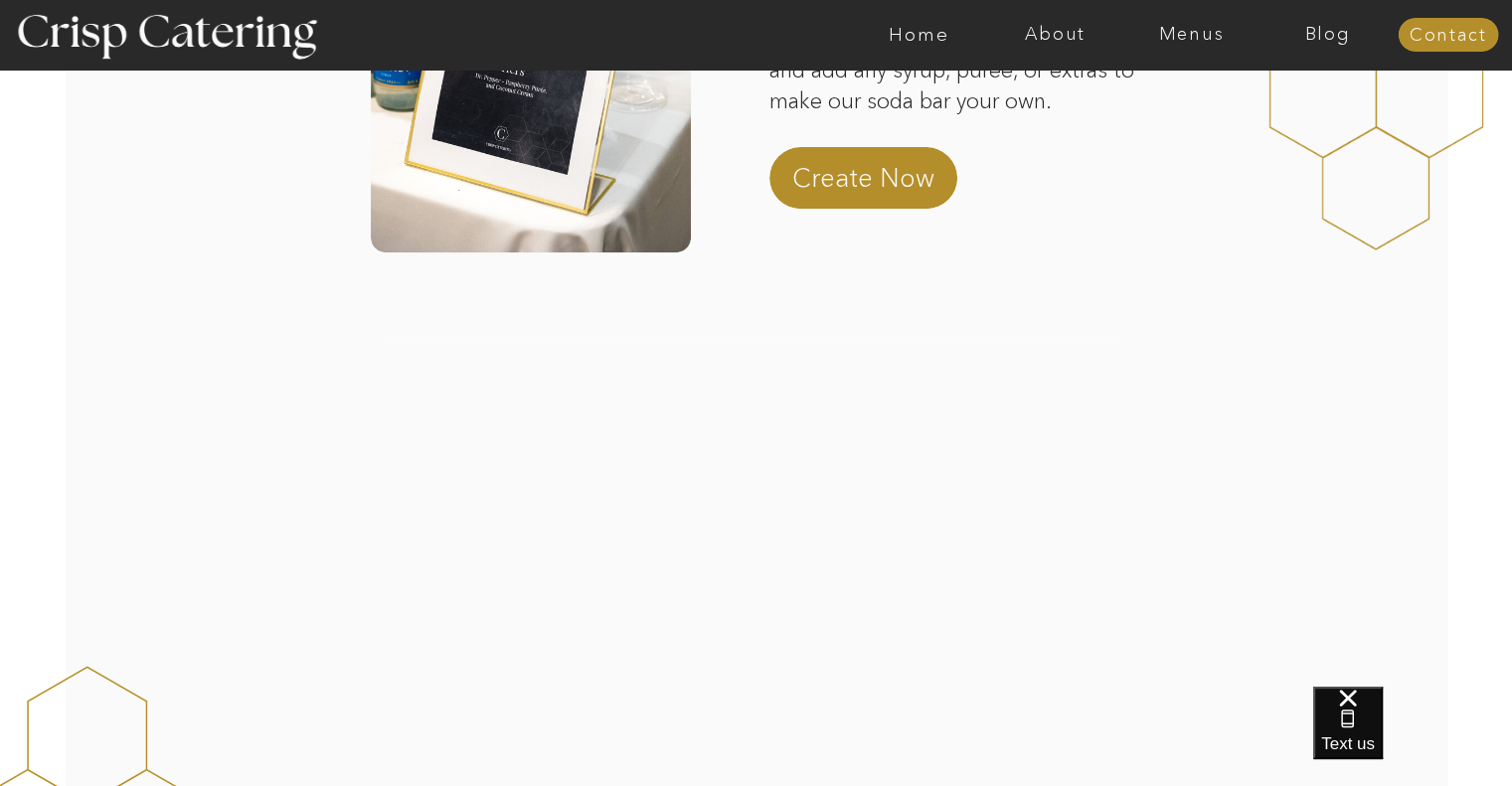scroll, scrollTop: 0, scrollLeft: 0, axis: both 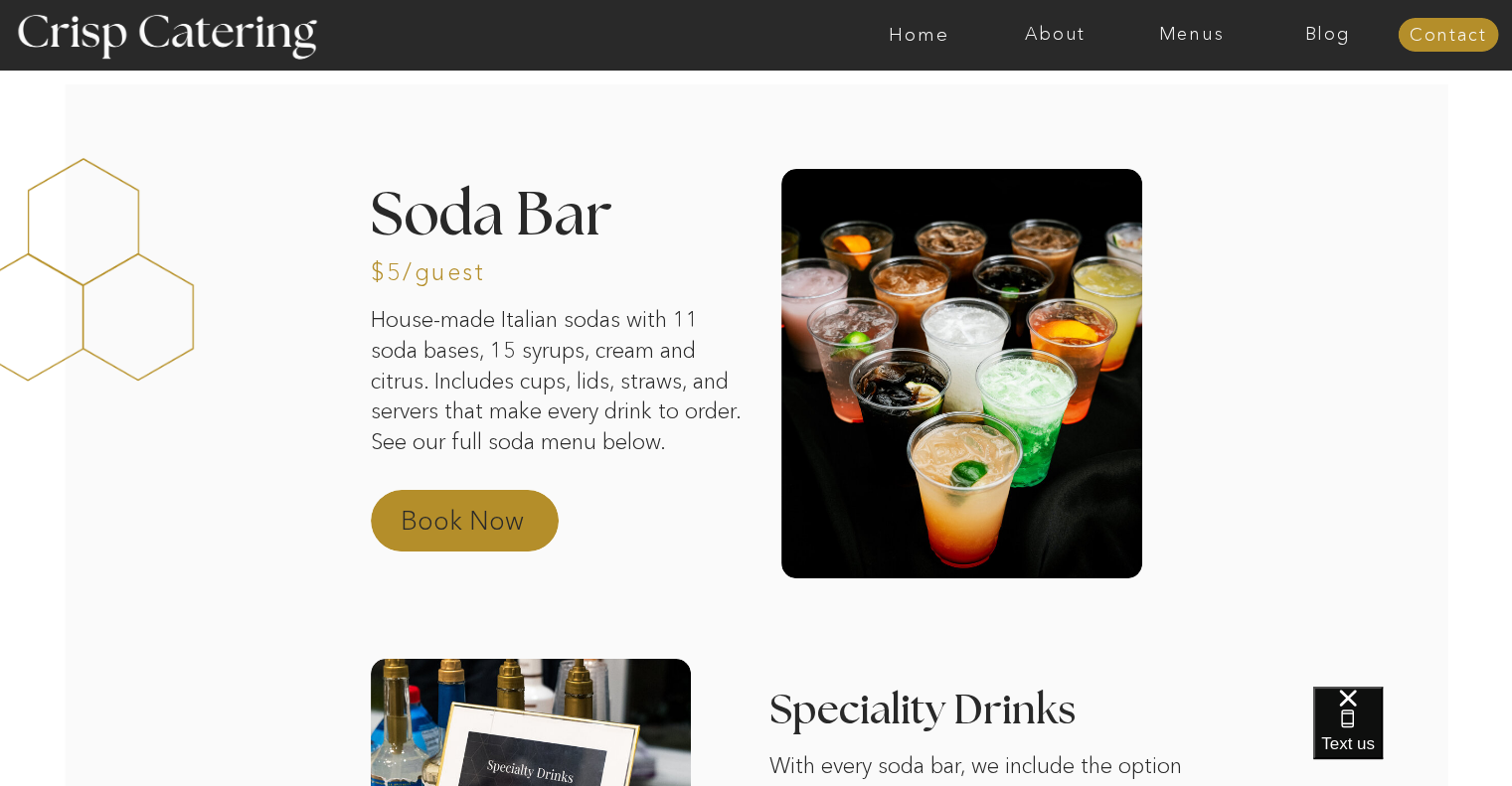 click on "Book Now" at bounding box center (488, 527) 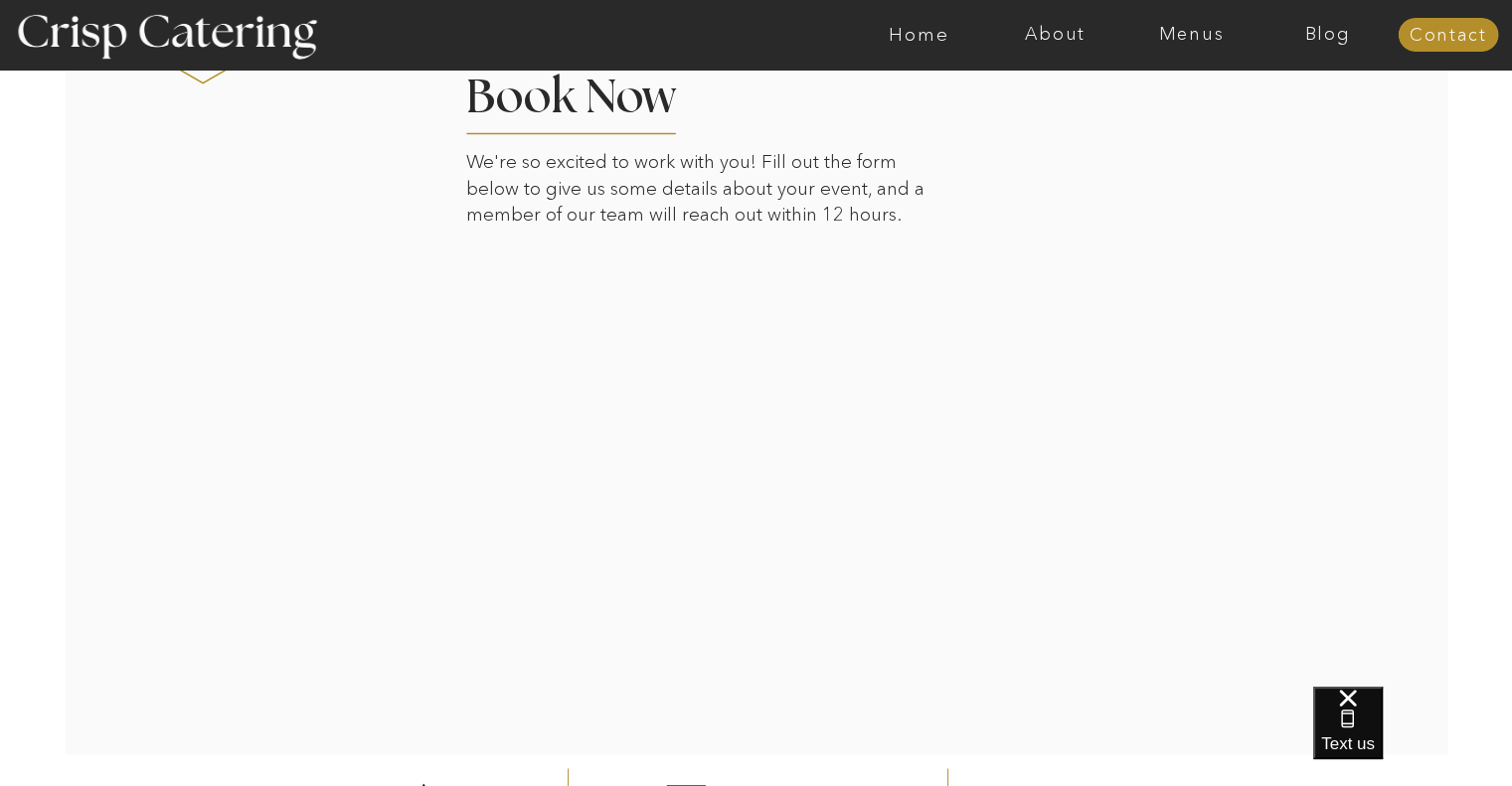 scroll, scrollTop: 3473, scrollLeft: 0, axis: vertical 